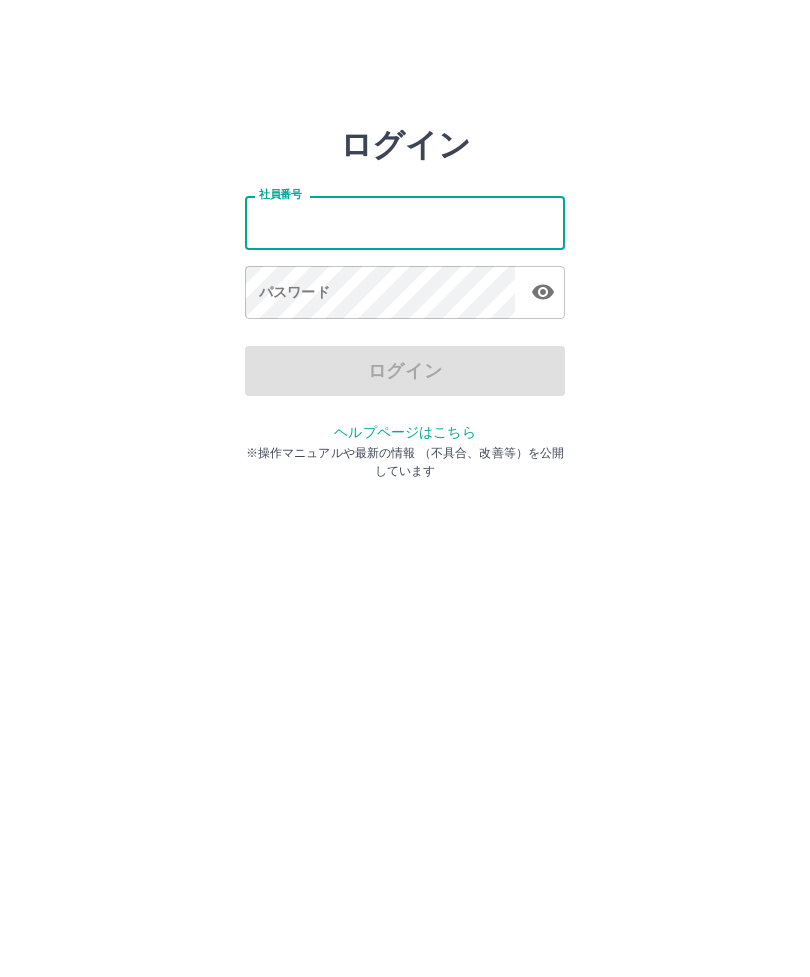 scroll, scrollTop: 0, scrollLeft: 0, axis: both 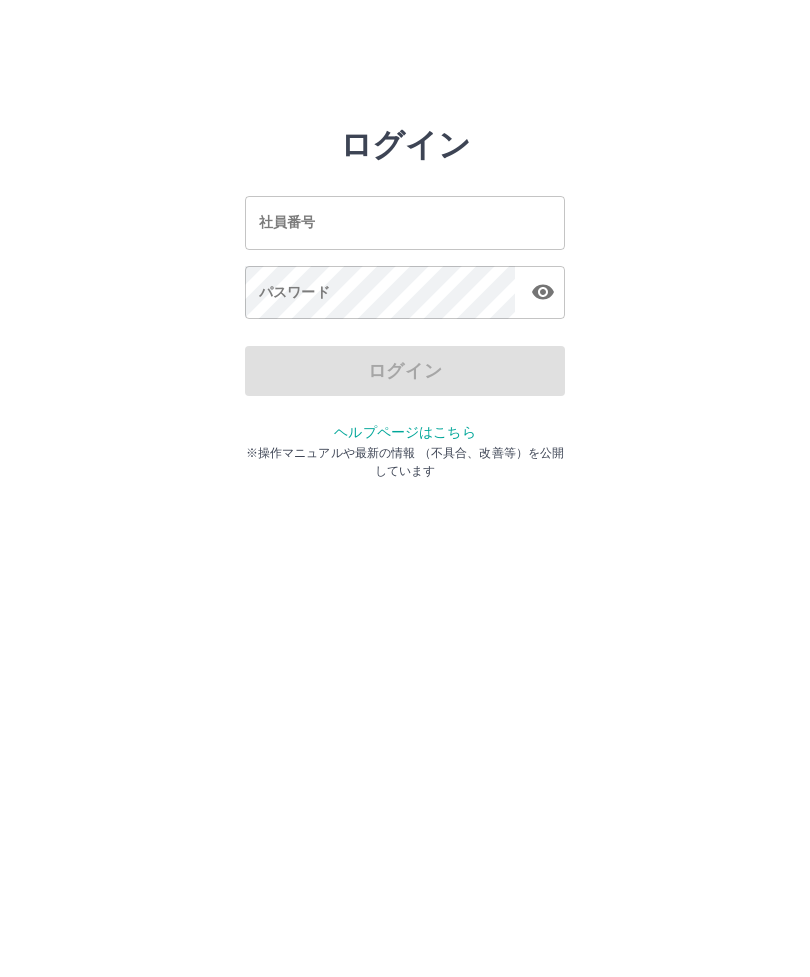 click on "社員番号" at bounding box center (405, 222) 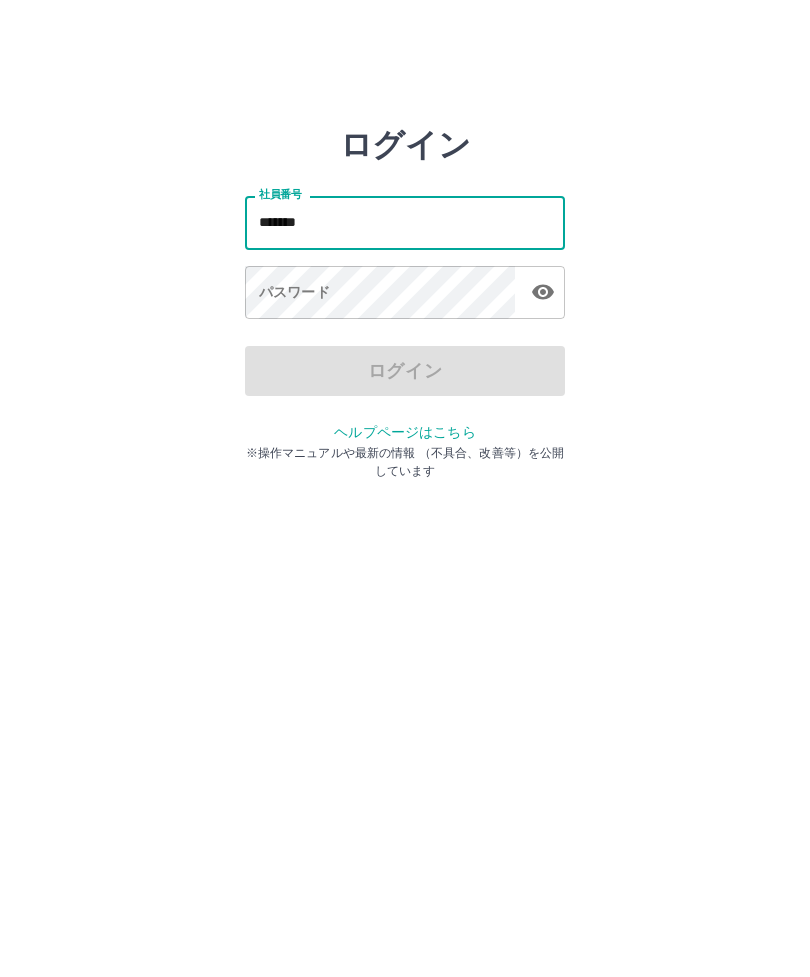 type on "*******" 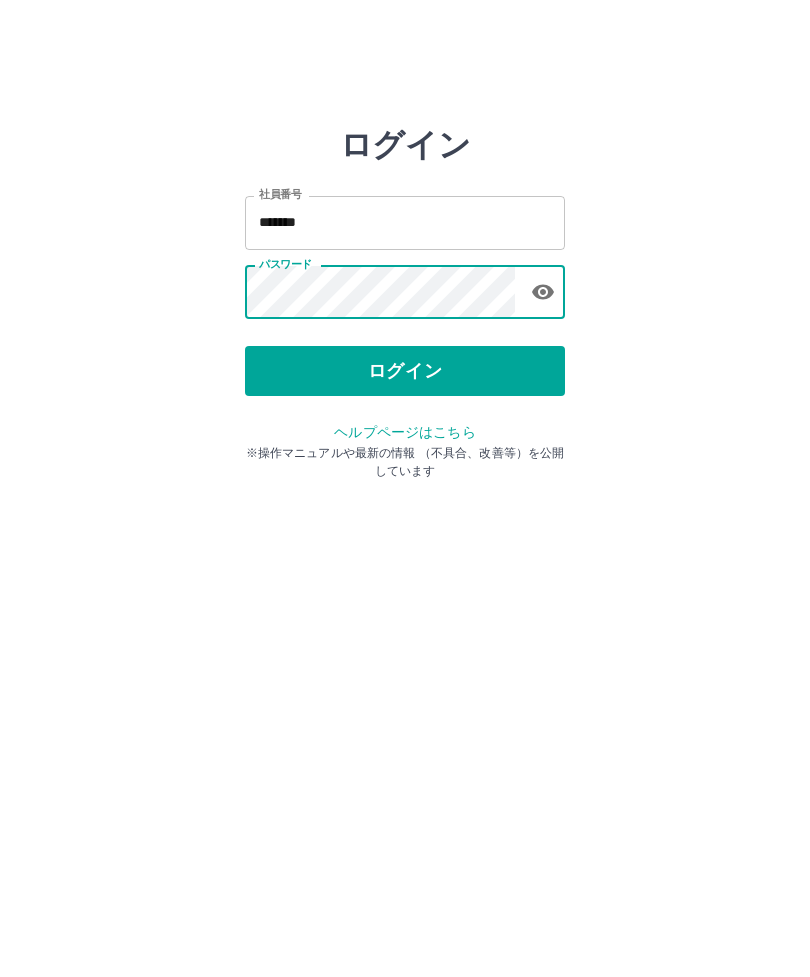 click on "ログイン" at bounding box center (405, 371) 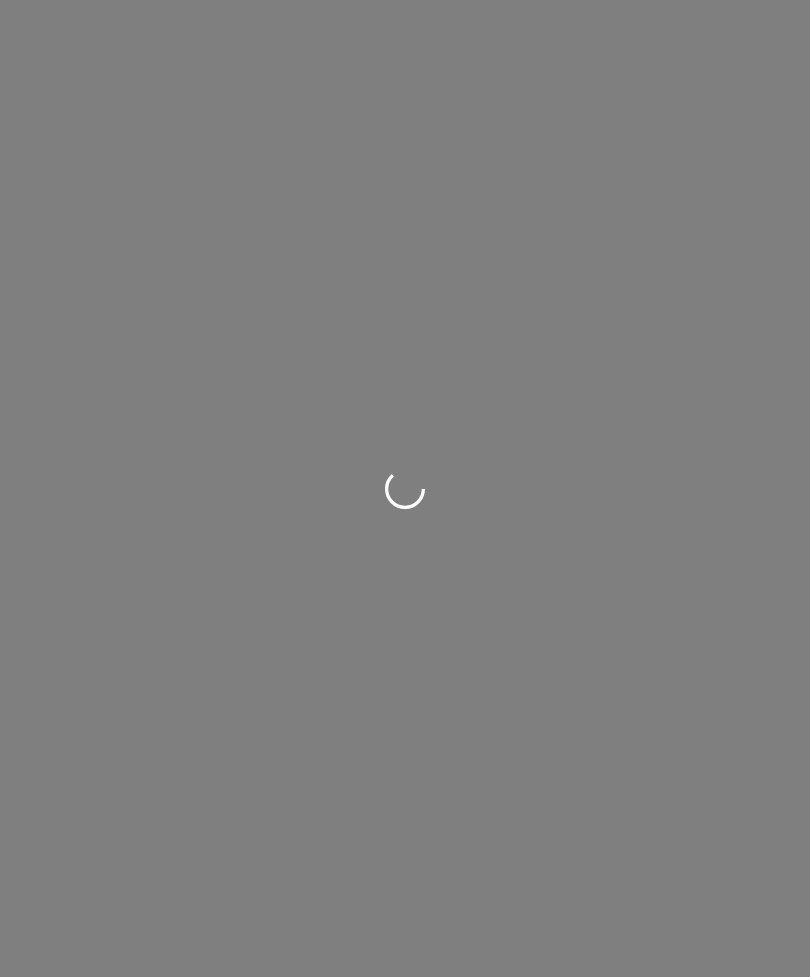 scroll, scrollTop: 0, scrollLeft: 0, axis: both 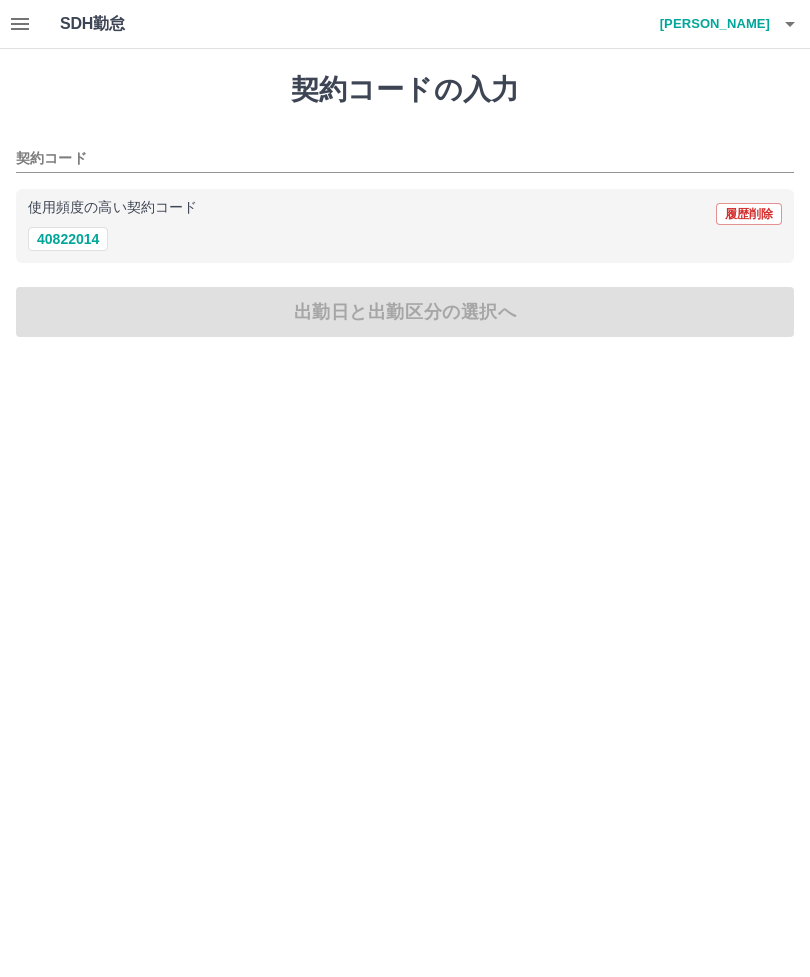 click on "40822014" at bounding box center (68, 239) 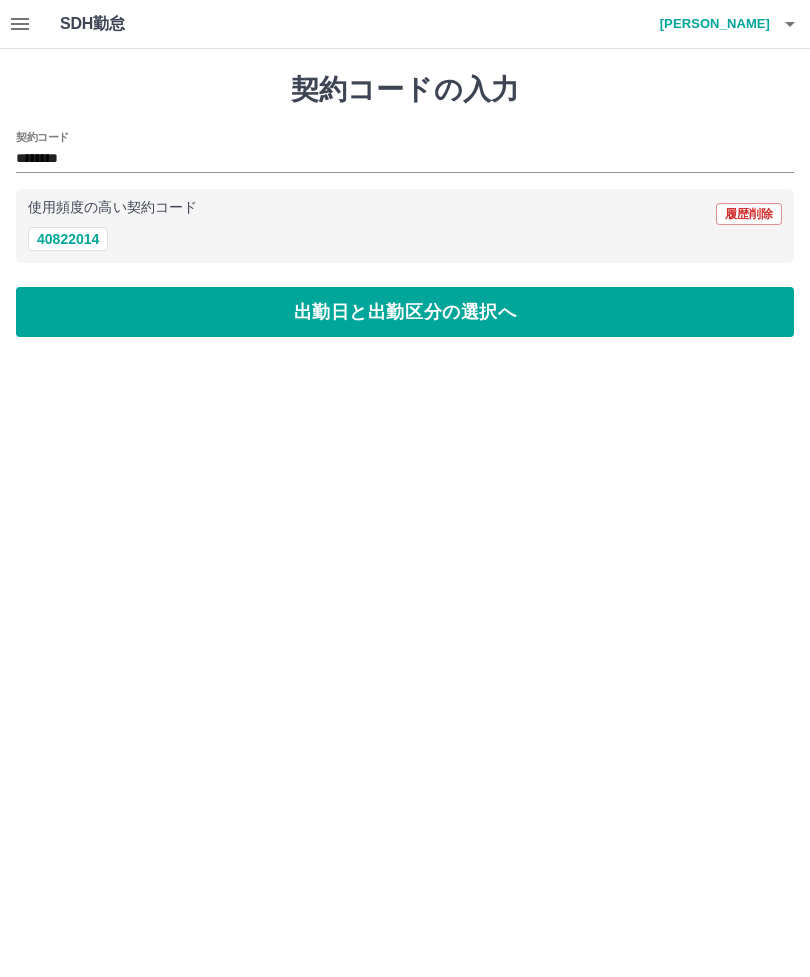 click on "出勤日と出勤区分の選択へ" at bounding box center (405, 312) 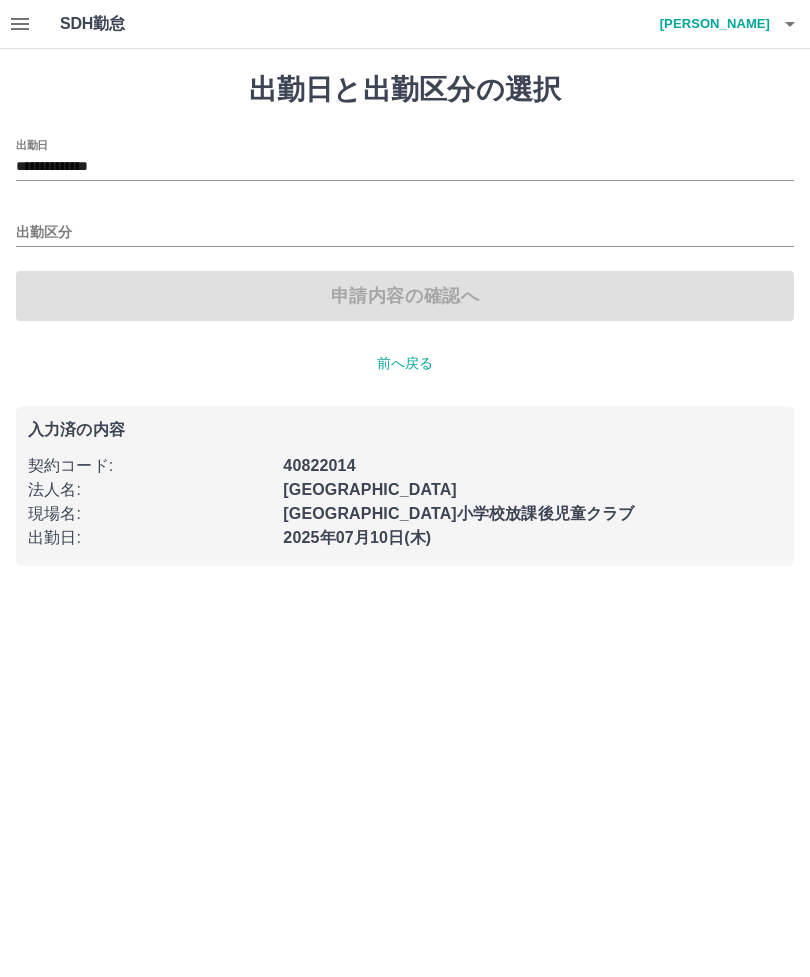 click on "出勤区分" at bounding box center (405, 233) 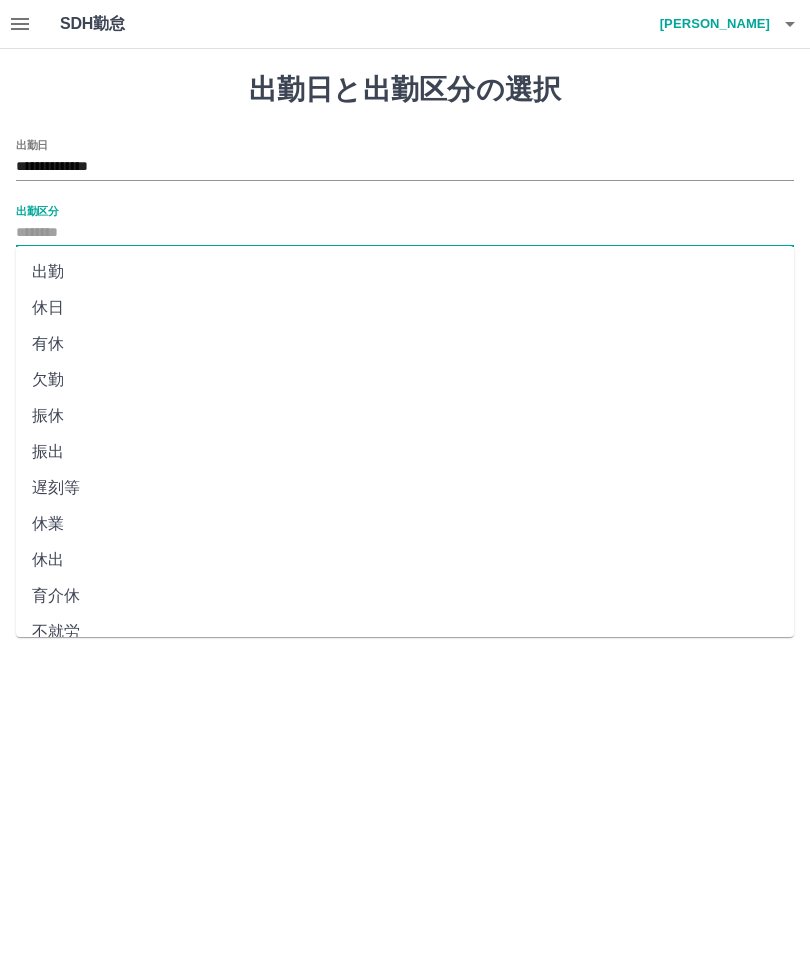 click on "有休" at bounding box center (405, 344) 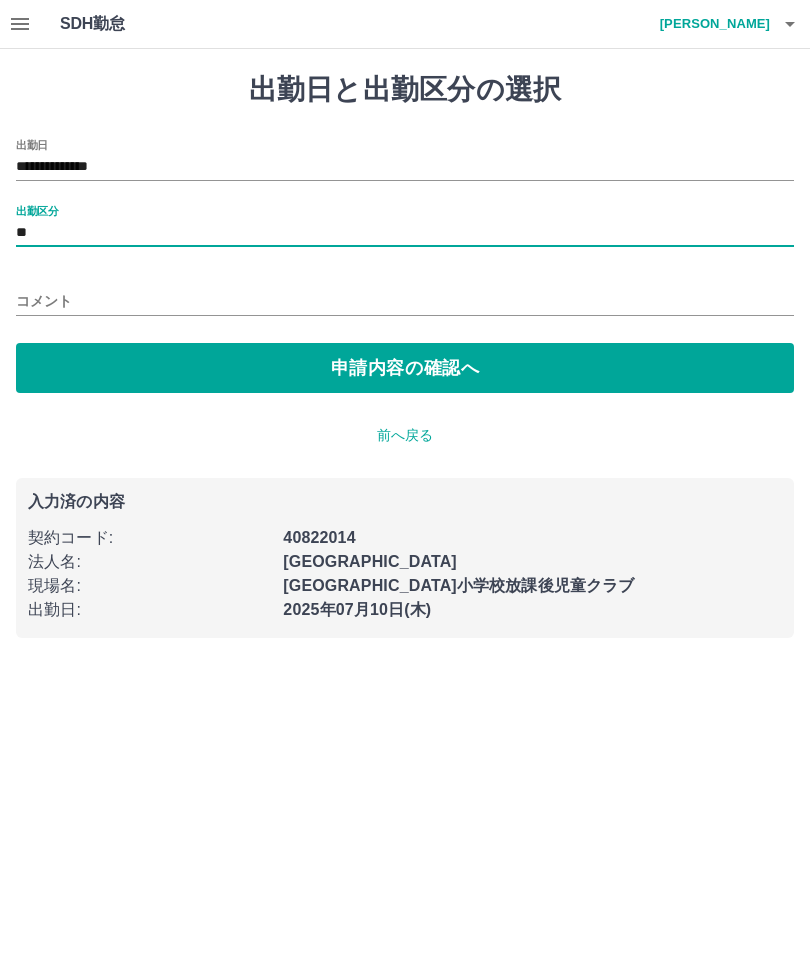 click on "**********" at bounding box center [405, 167] 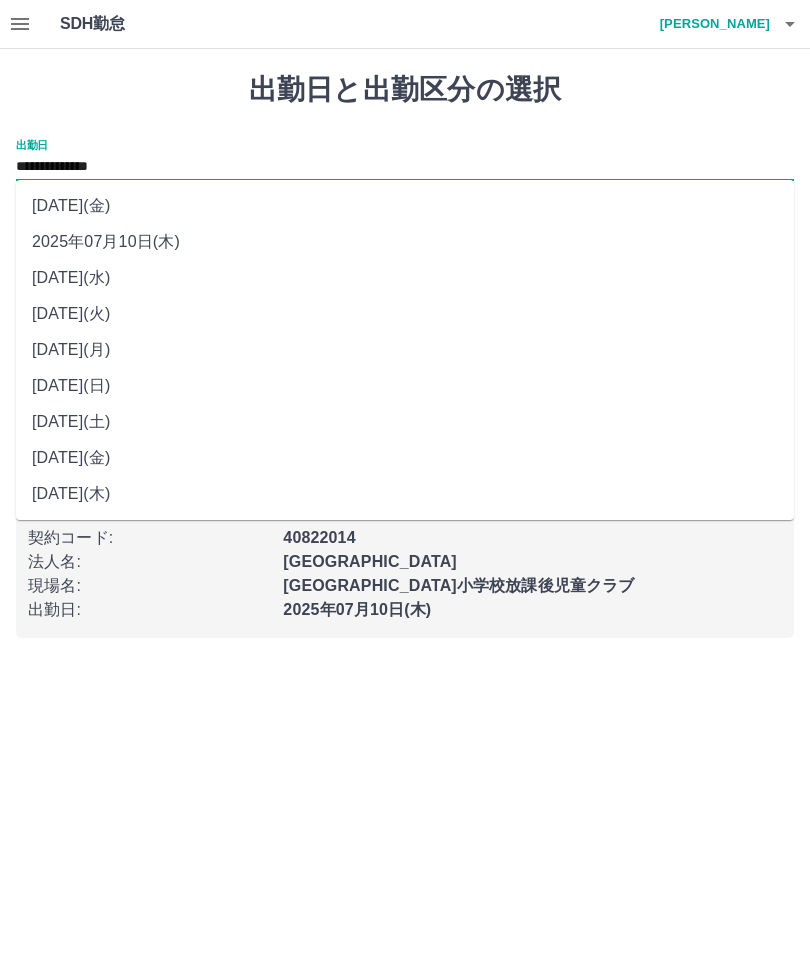 click on "2025年07月09日(水)" at bounding box center (405, 278) 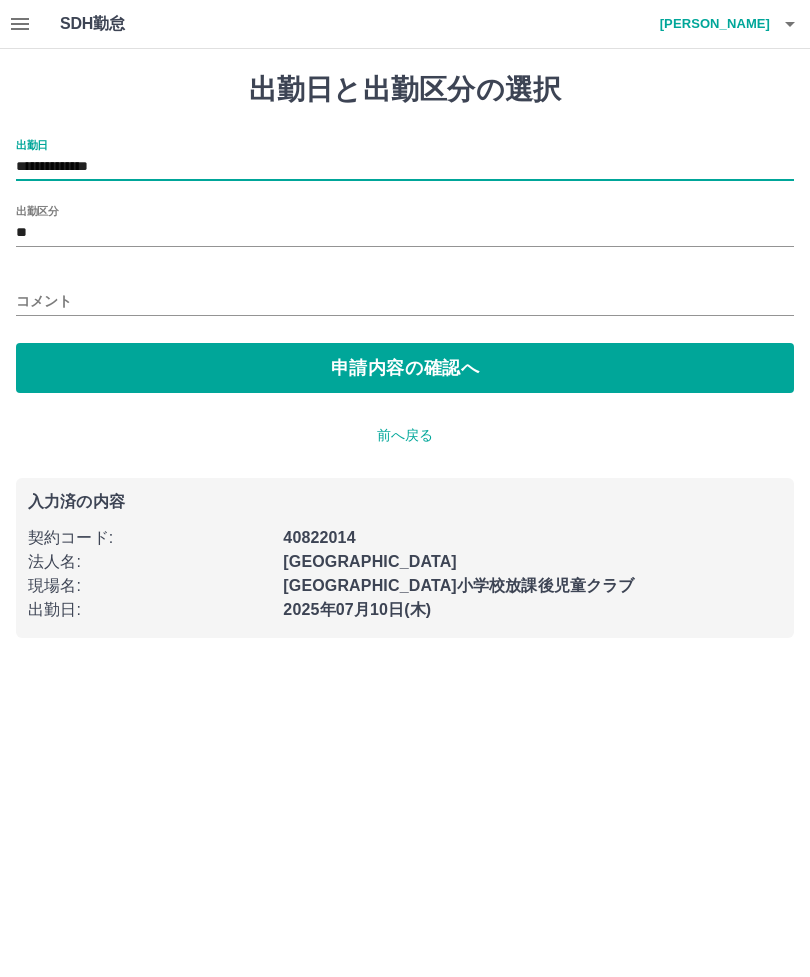 click on "申請内容の確認へ" at bounding box center (405, 368) 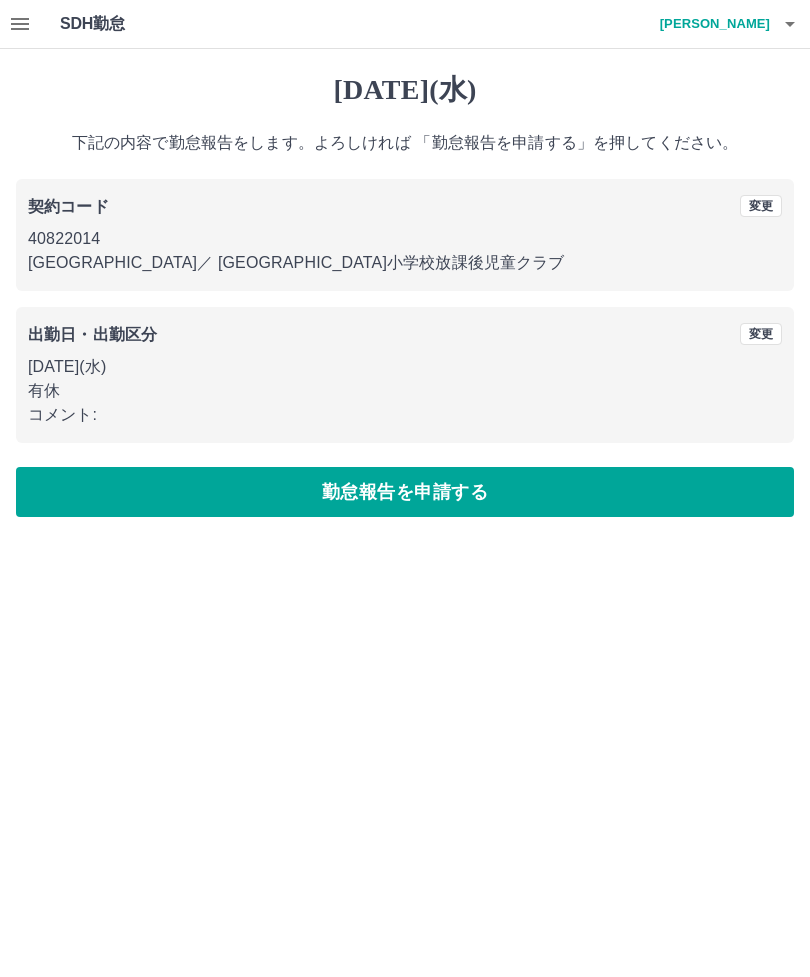 click on "勤怠報告を申請する" at bounding box center (405, 492) 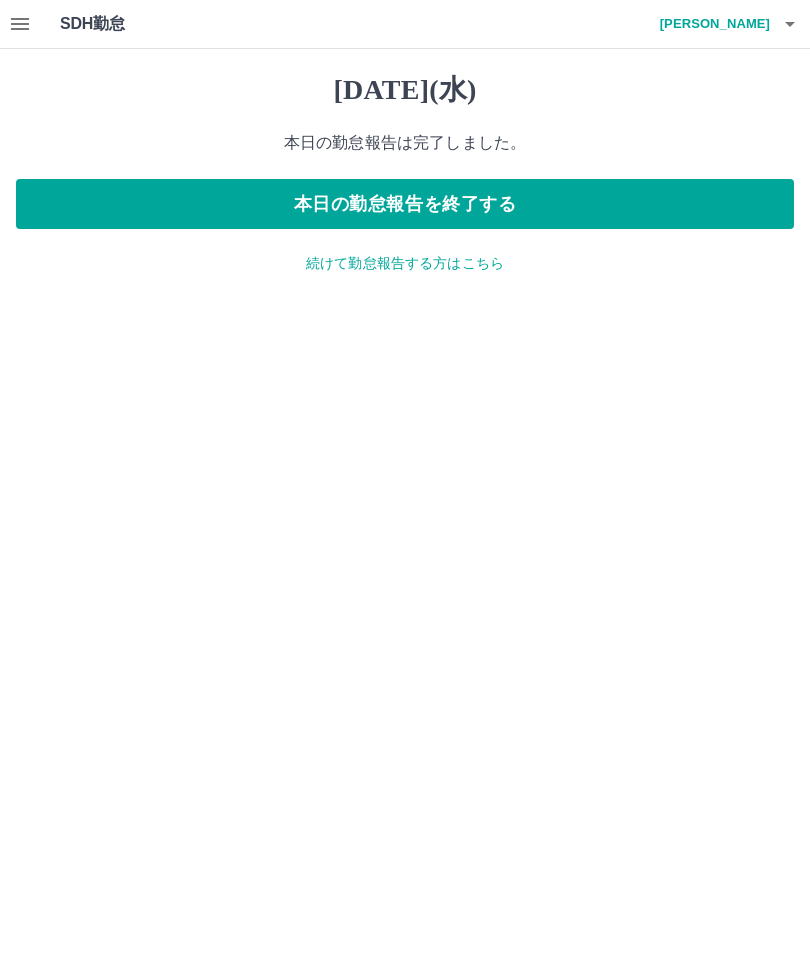 click on "本日の勤怠報告を終了する" at bounding box center (405, 204) 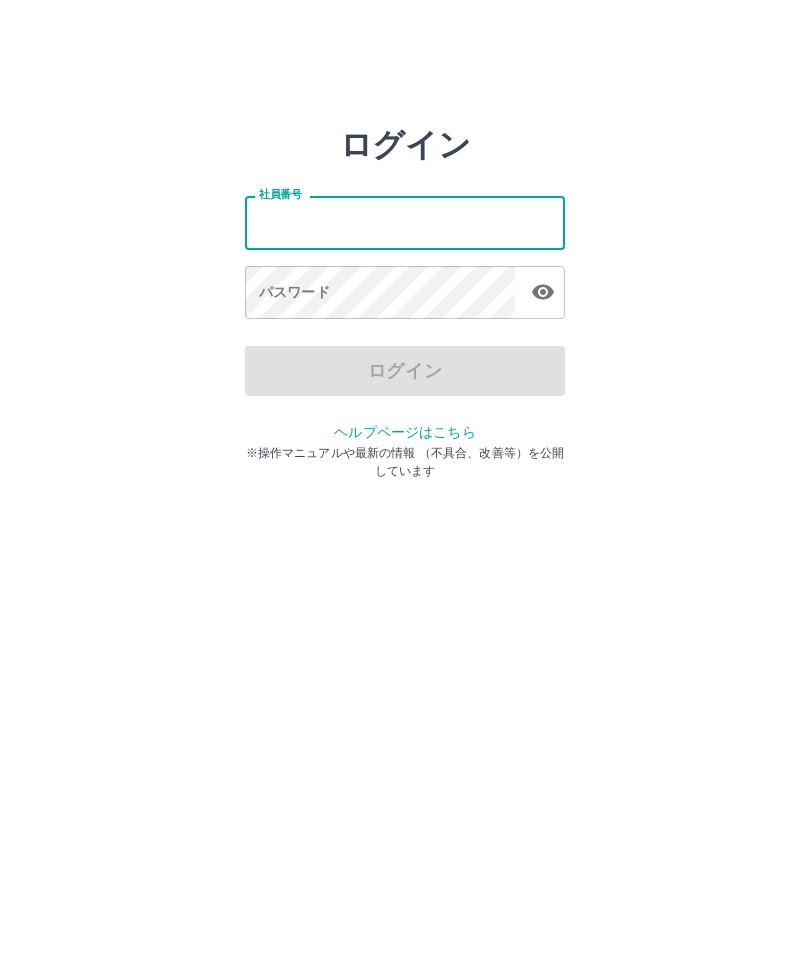 scroll, scrollTop: 0, scrollLeft: 0, axis: both 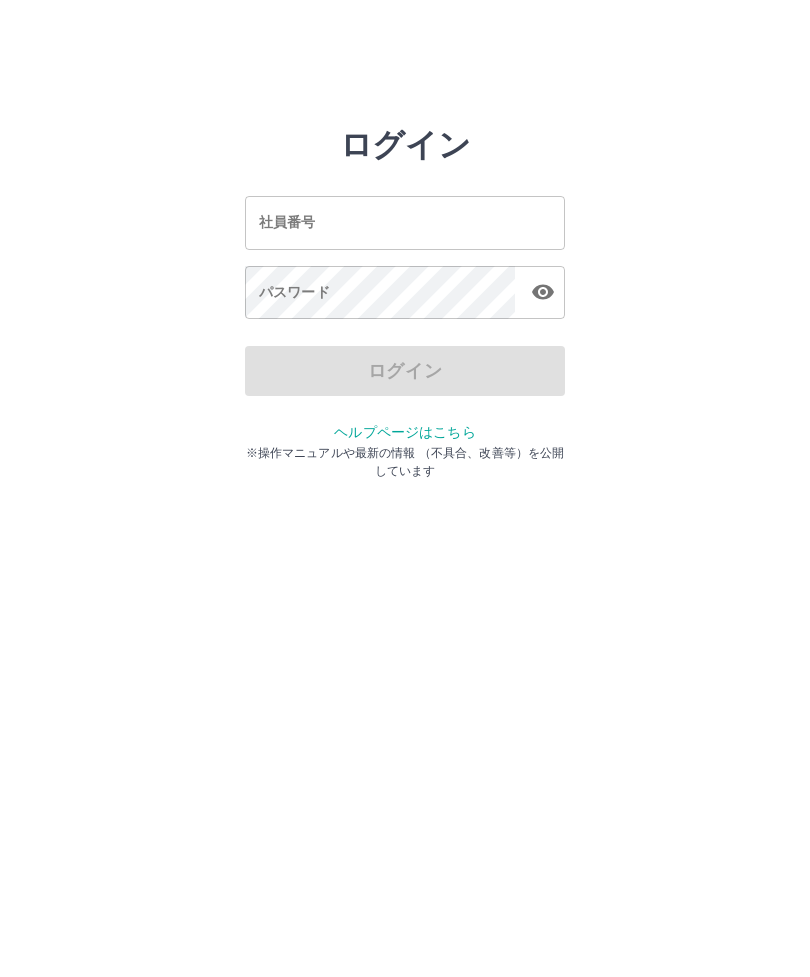 click on "社員番号" at bounding box center (405, 222) 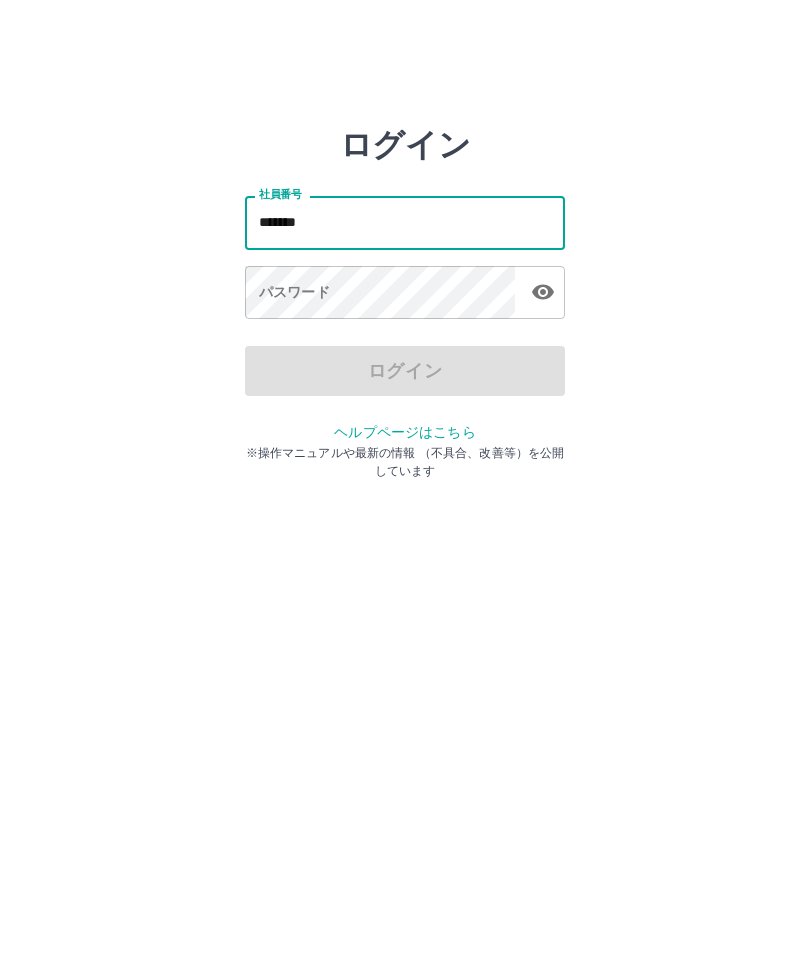 type on "*******" 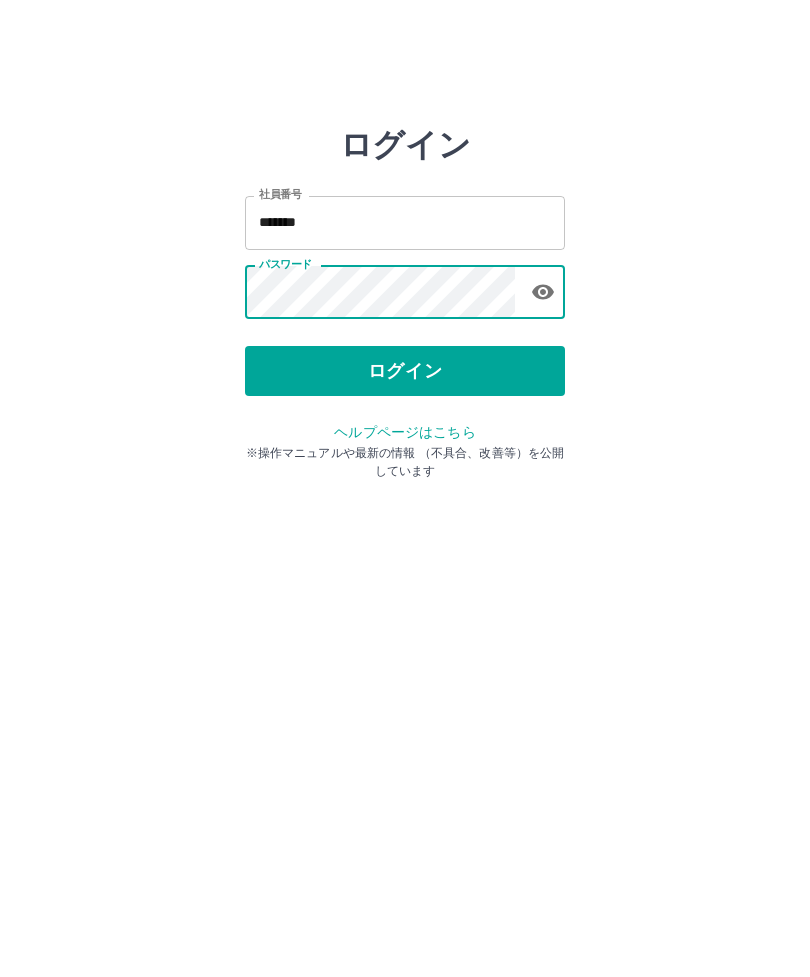 click on "ログイン" at bounding box center (405, 371) 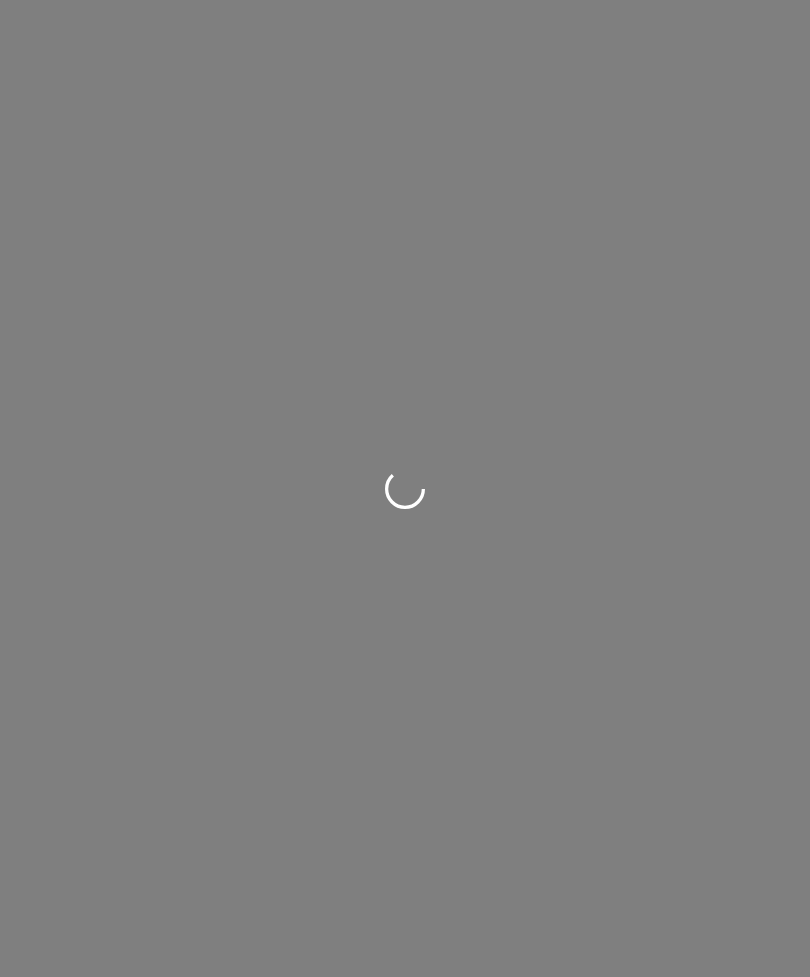 scroll, scrollTop: 0, scrollLeft: 0, axis: both 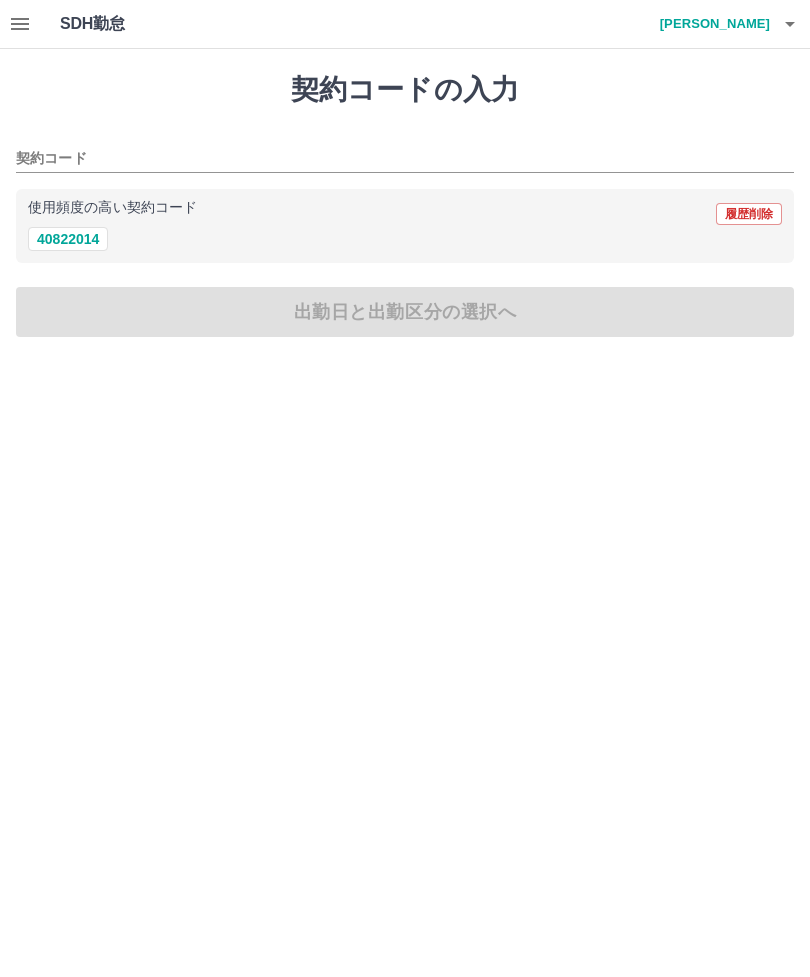 click on "40822014" at bounding box center [68, 239] 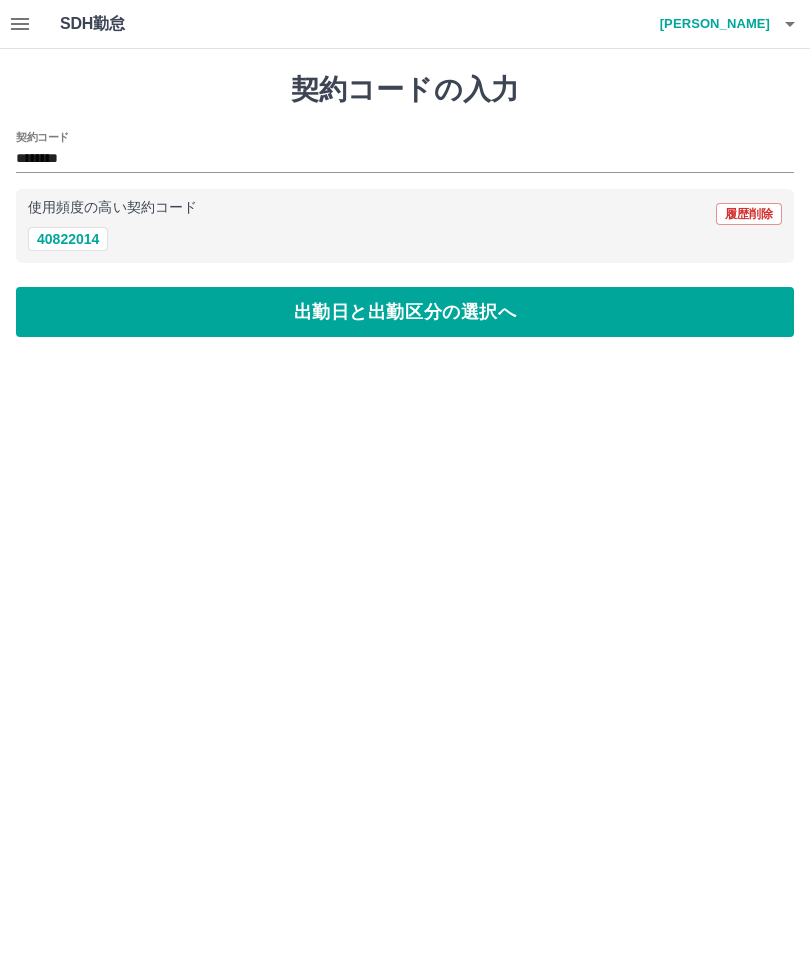 click on "出勤日と出勤区分の選択へ" at bounding box center (405, 312) 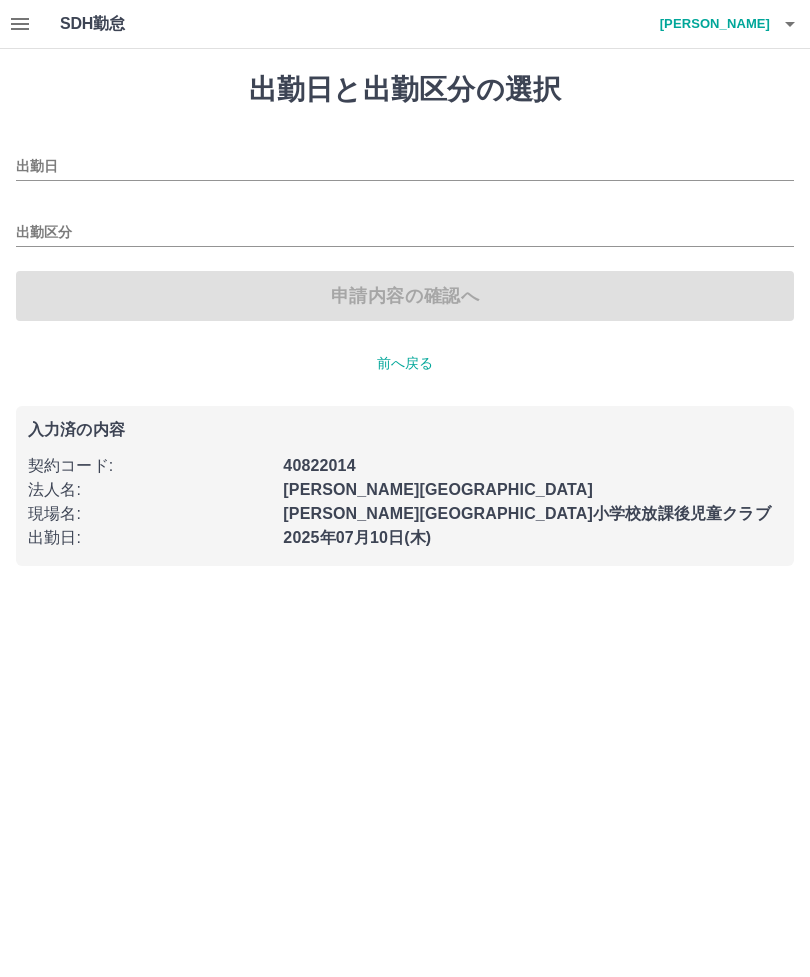 type on "**********" 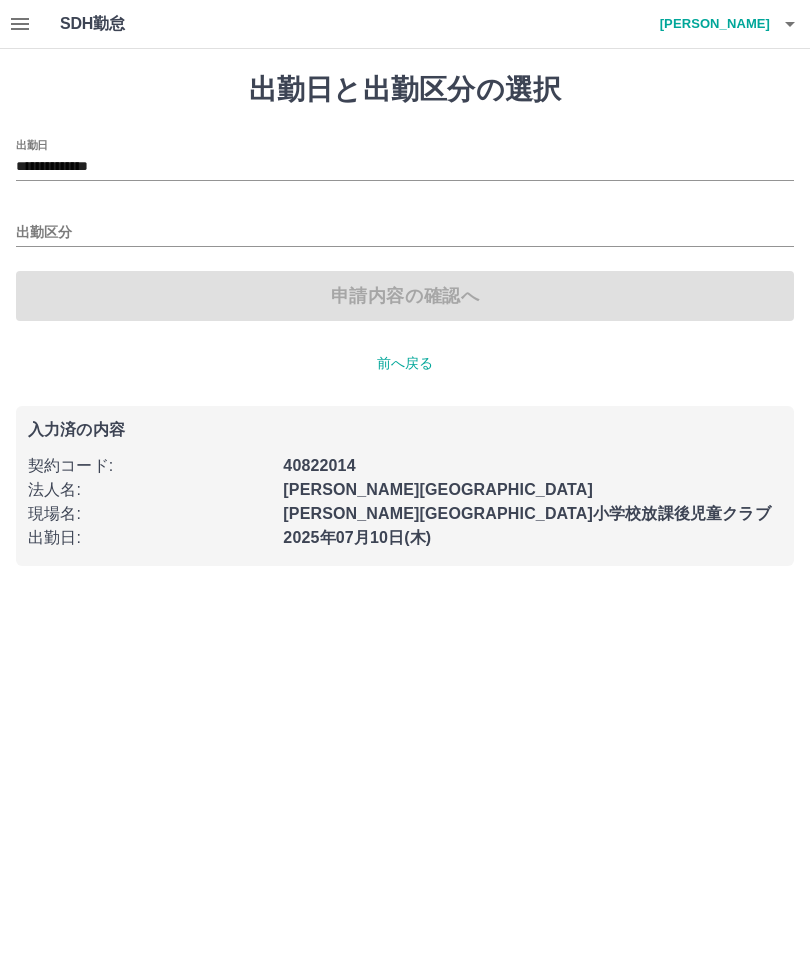 click on "出勤区分" at bounding box center [405, 233] 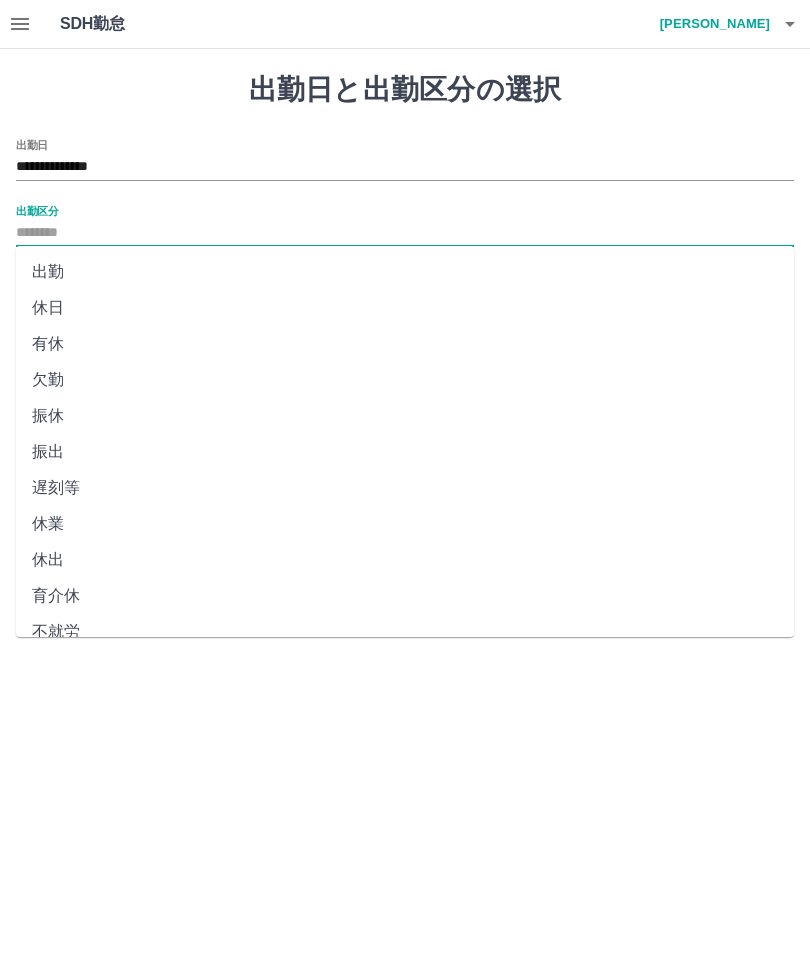 click on "出勤" at bounding box center [405, 272] 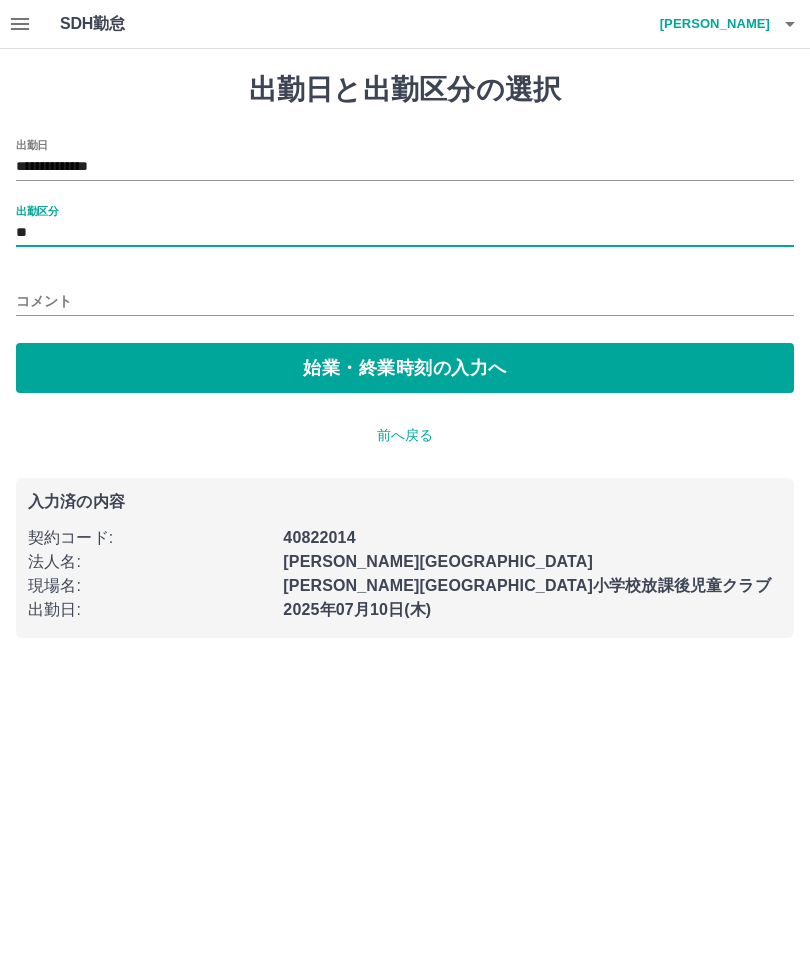 click on "始業・終業時刻の入力へ" at bounding box center (405, 368) 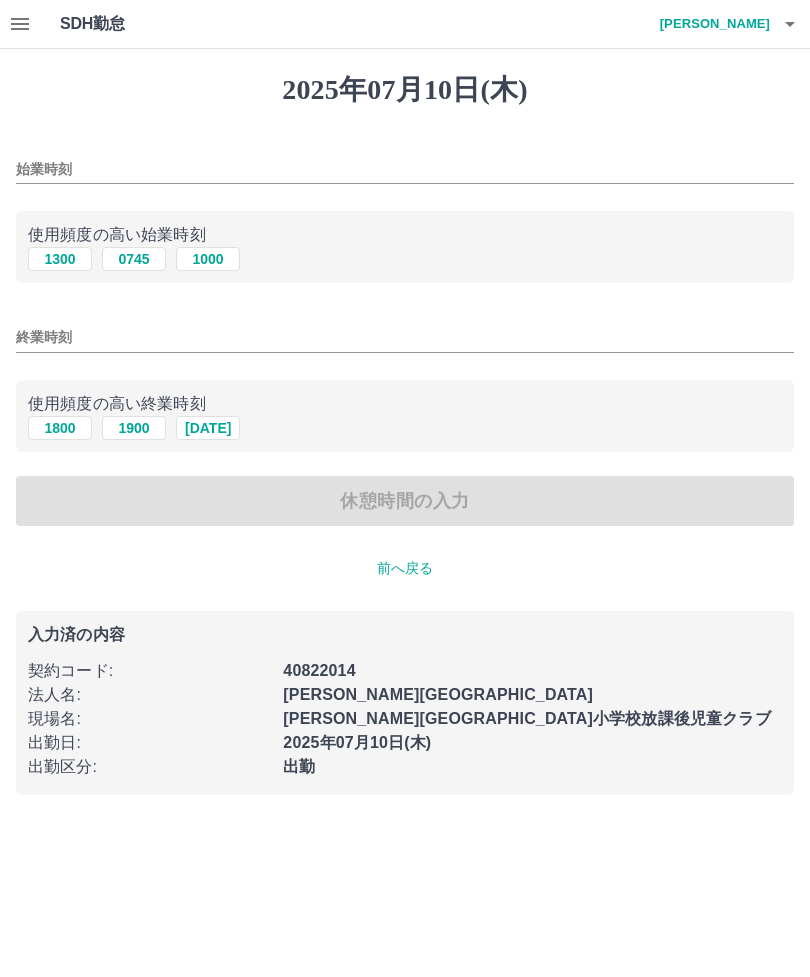 click on "1300" at bounding box center (60, 259) 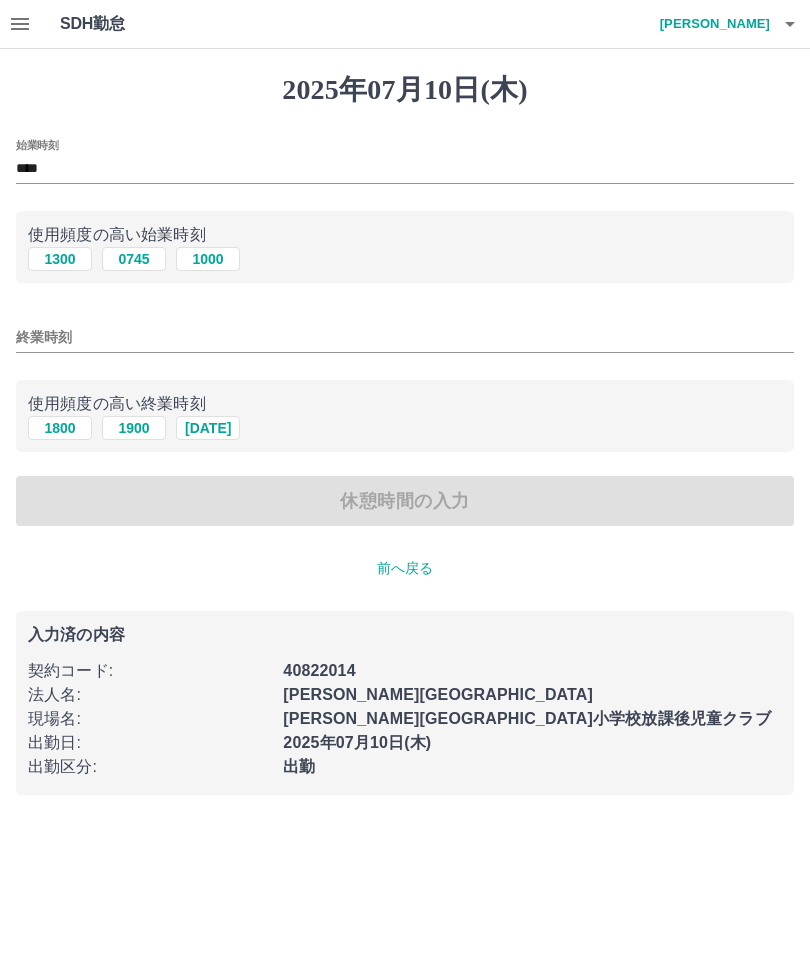 click on "1800" at bounding box center (60, 428) 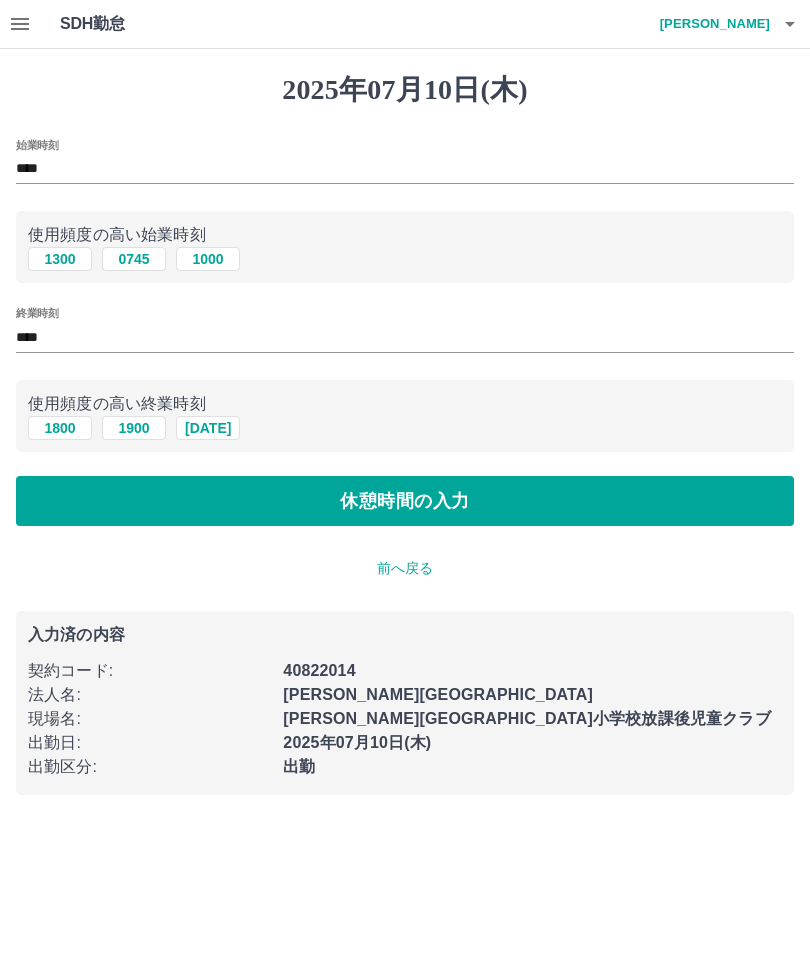 click on "休憩時間の入力" at bounding box center [405, 501] 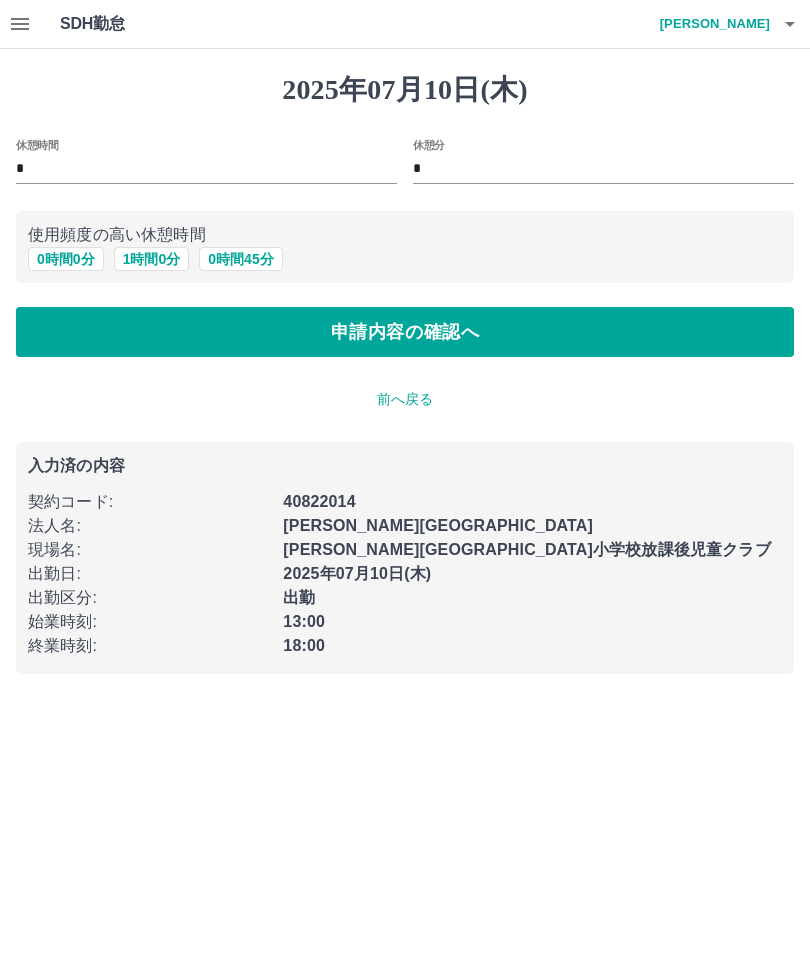 click on "申請内容の確認へ" at bounding box center (405, 332) 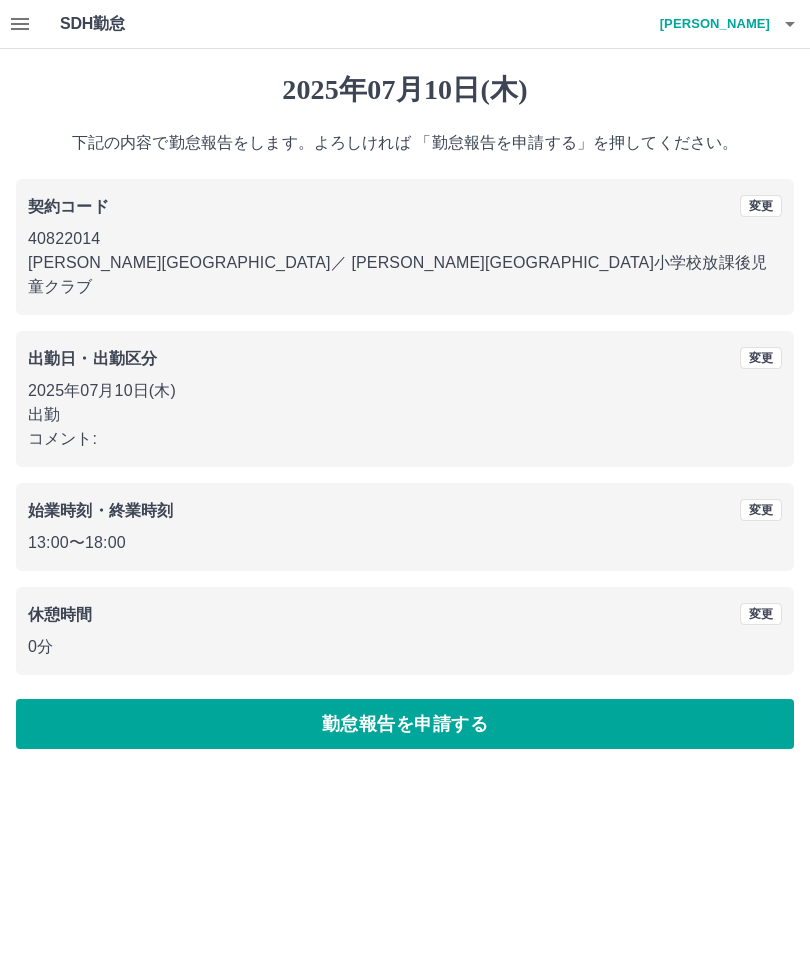click on "勤怠報告を申請する" at bounding box center (405, 724) 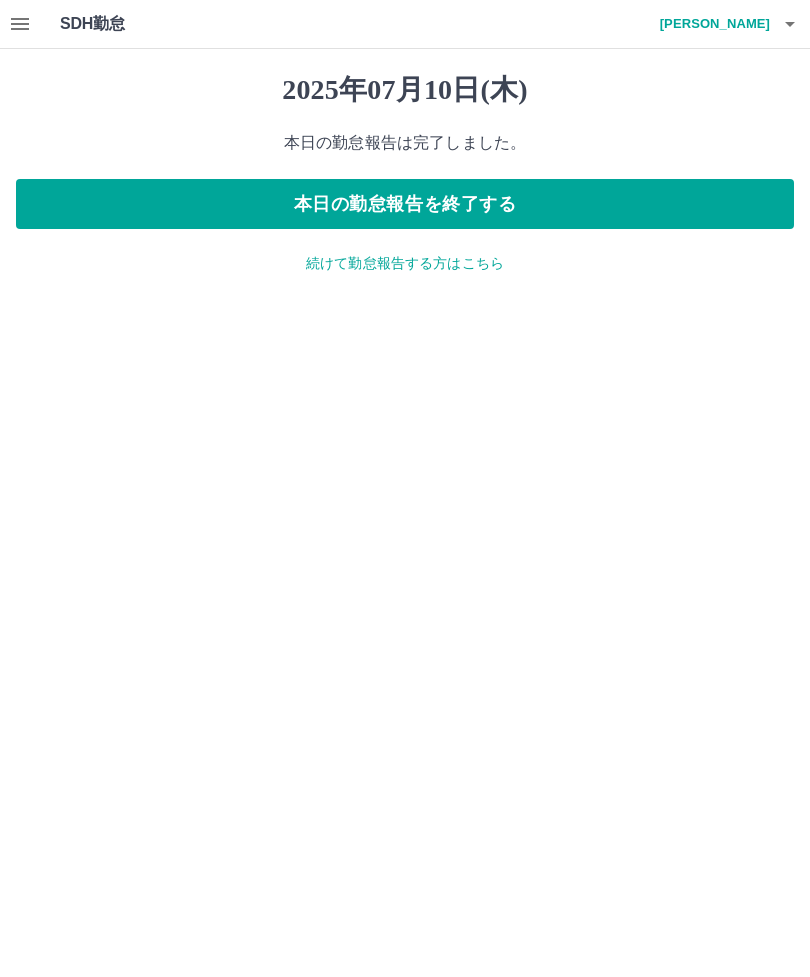 click on "本日の勤怠報告を終了する" at bounding box center [405, 204] 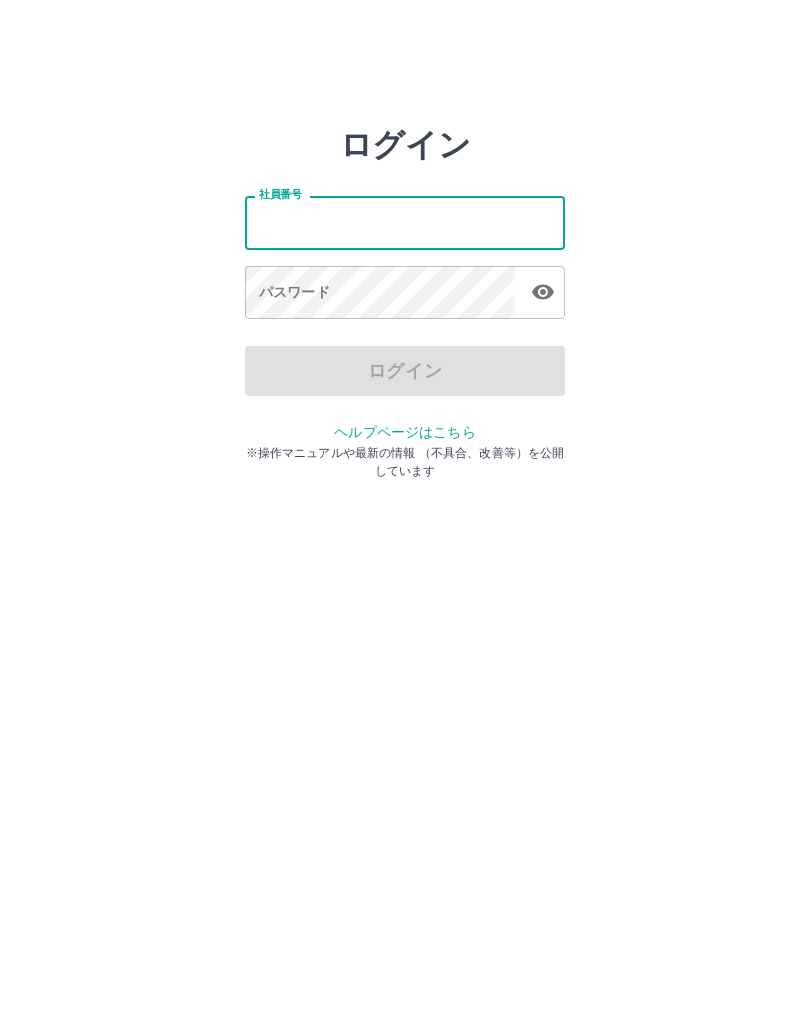scroll, scrollTop: 0, scrollLeft: 0, axis: both 